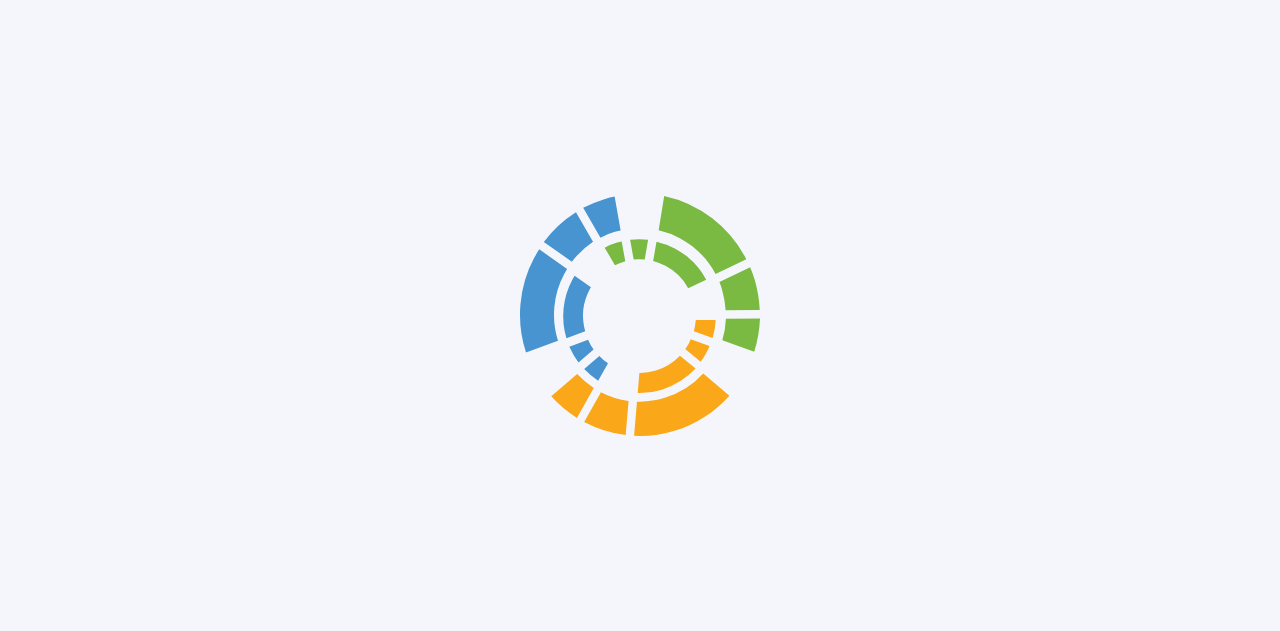 scroll, scrollTop: 0, scrollLeft: 0, axis: both 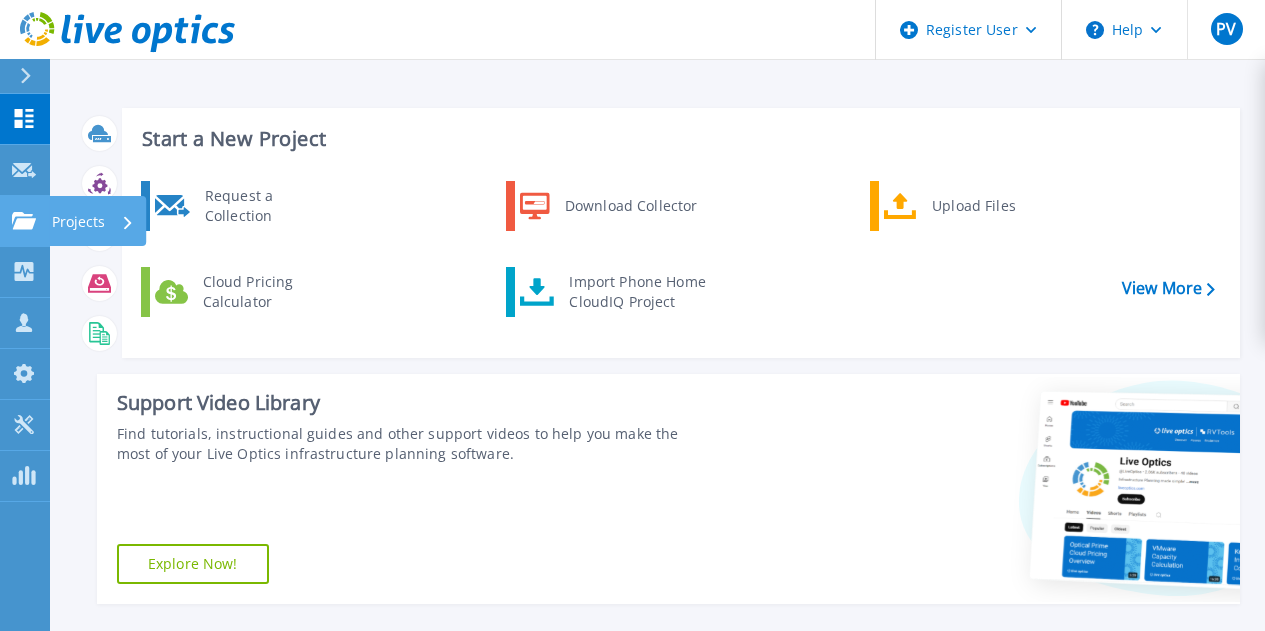 click on "Projects" at bounding box center [78, 222] 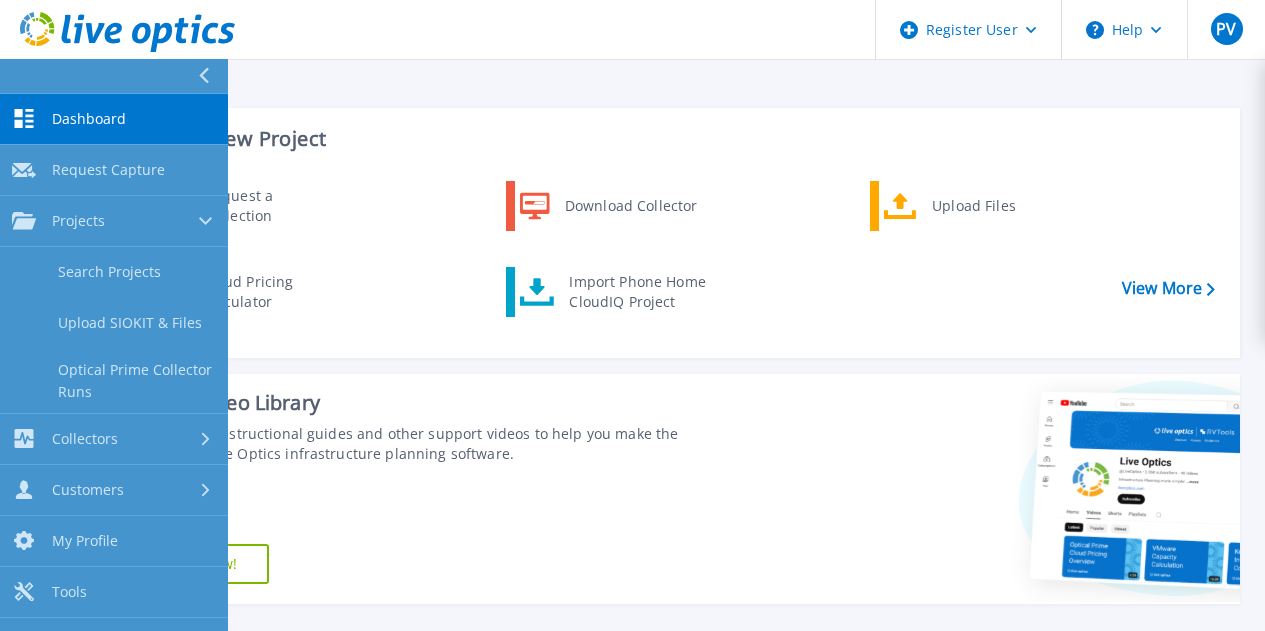 click at bounding box center (212, 76) 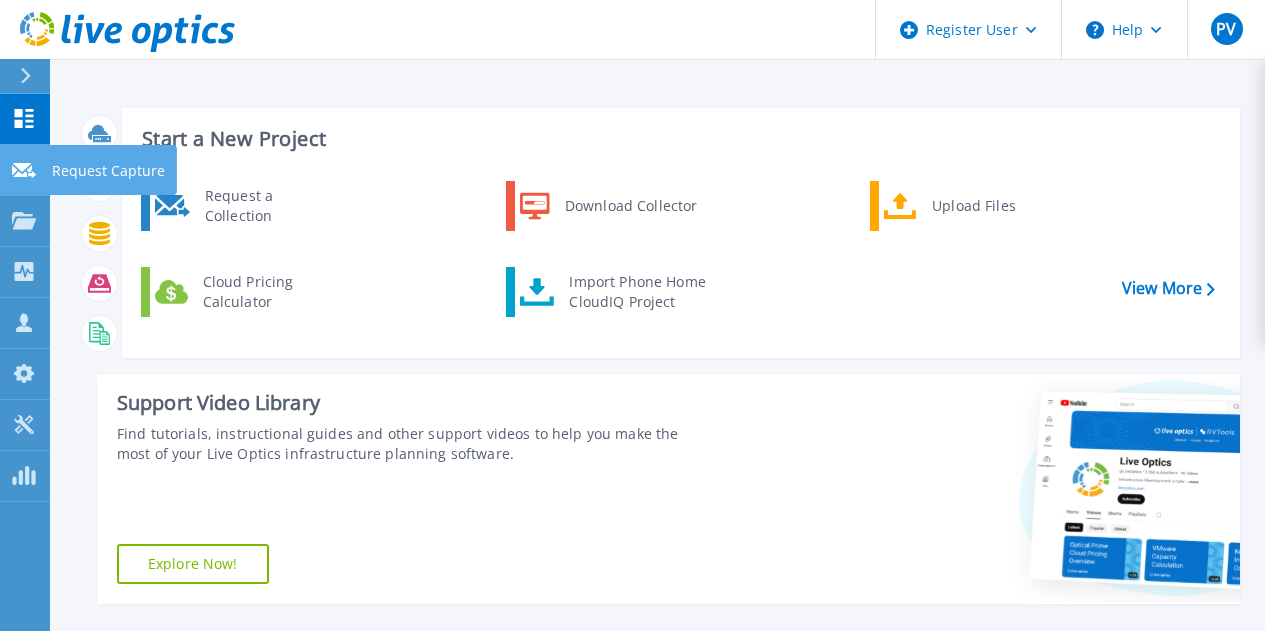 click on "Request Capture Request Capture" at bounding box center [25, 170] 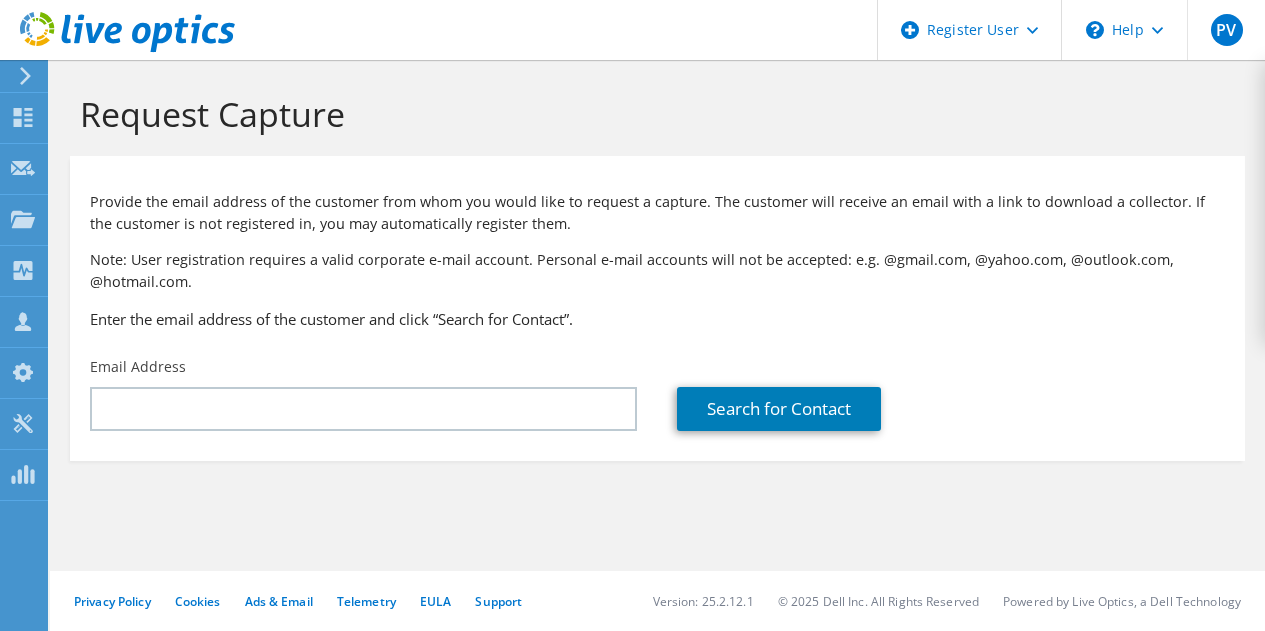scroll, scrollTop: 0, scrollLeft: 0, axis: both 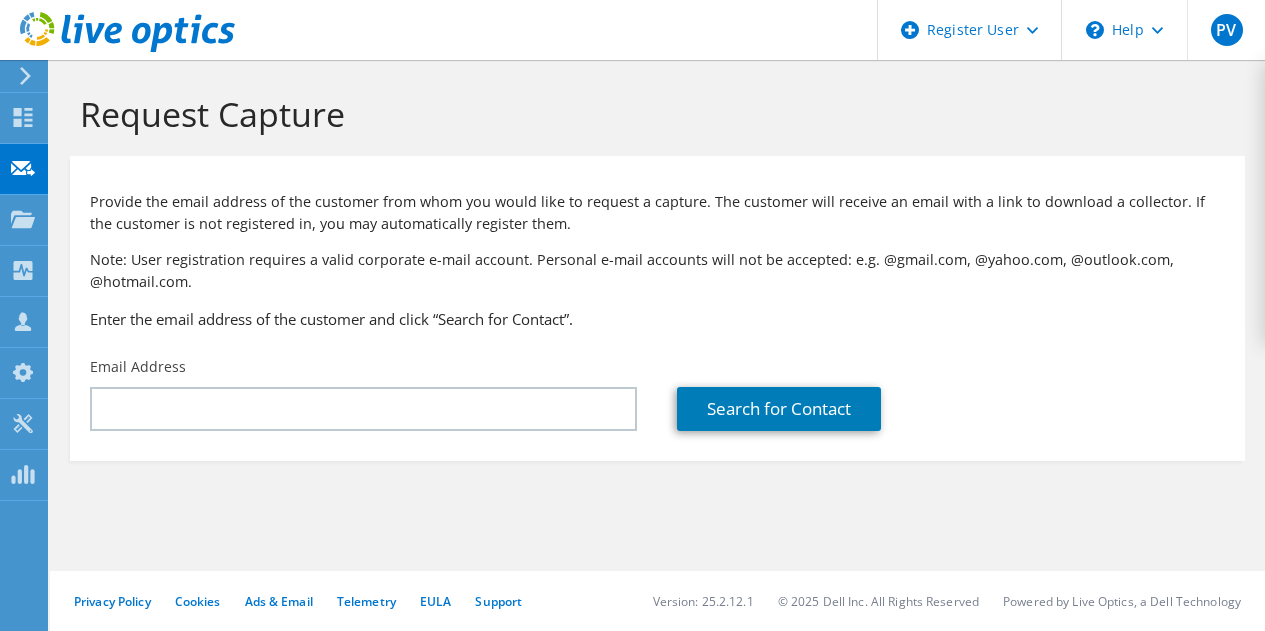 click on "Collectors" at bounding box center (-66, 271) 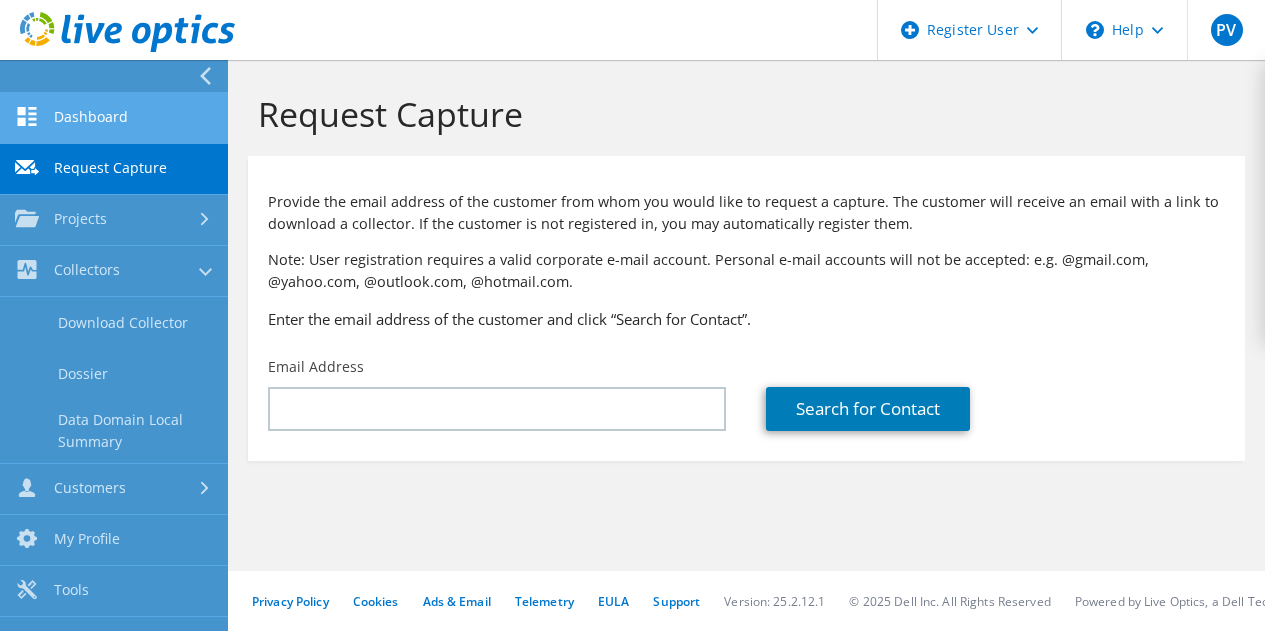 click on "Dashboard" at bounding box center [114, 118] 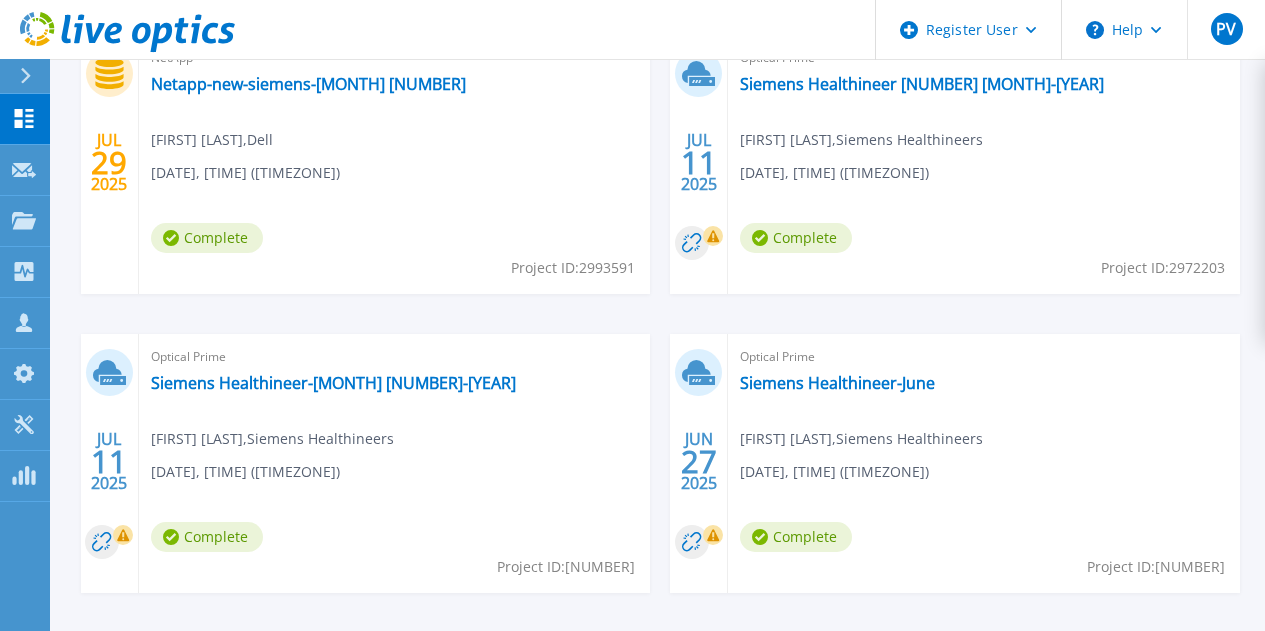 scroll, scrollTop: 668, scrollLeft: 0, axis: vertical 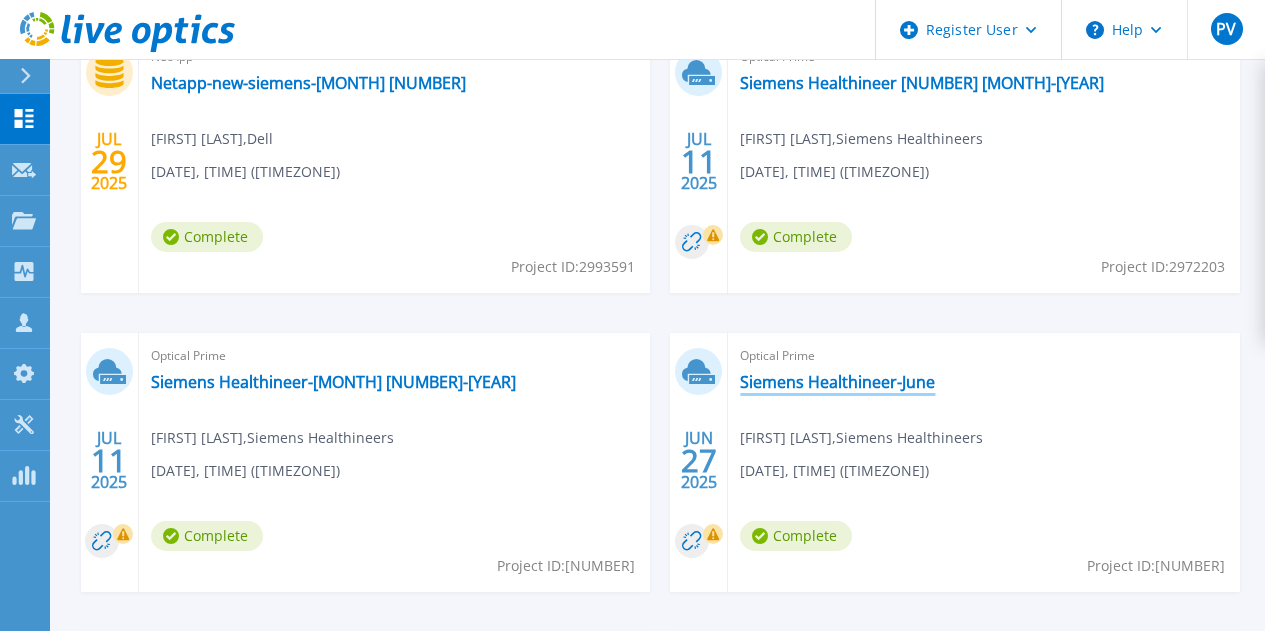 click on "Siemens Healthineer-June" at bounding box center [837, 382] 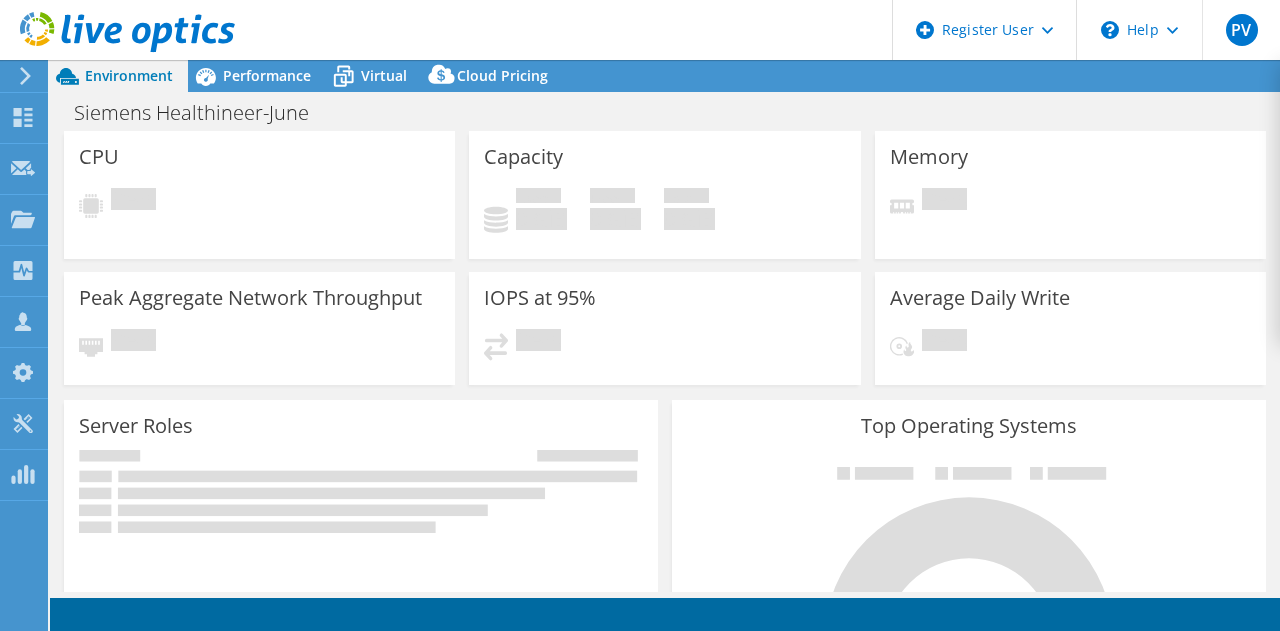 scroll, scrollTop: 0, scrollLeft: 0, axis: both 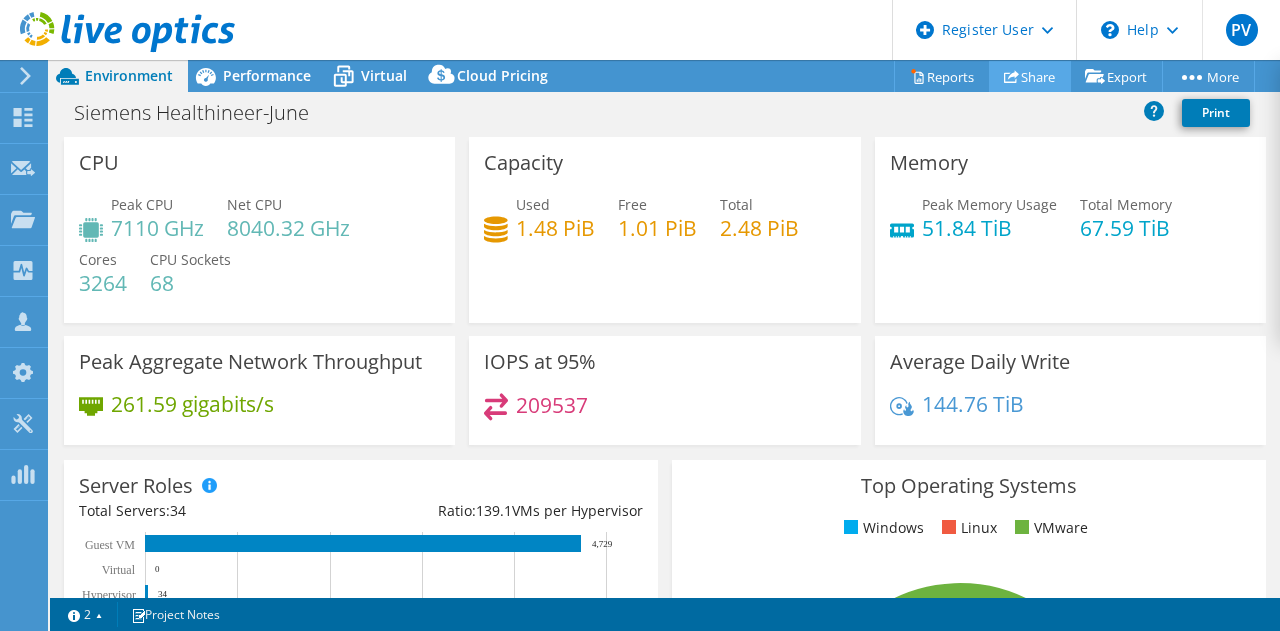 click on "Share" at bounding box center [1030, 76] 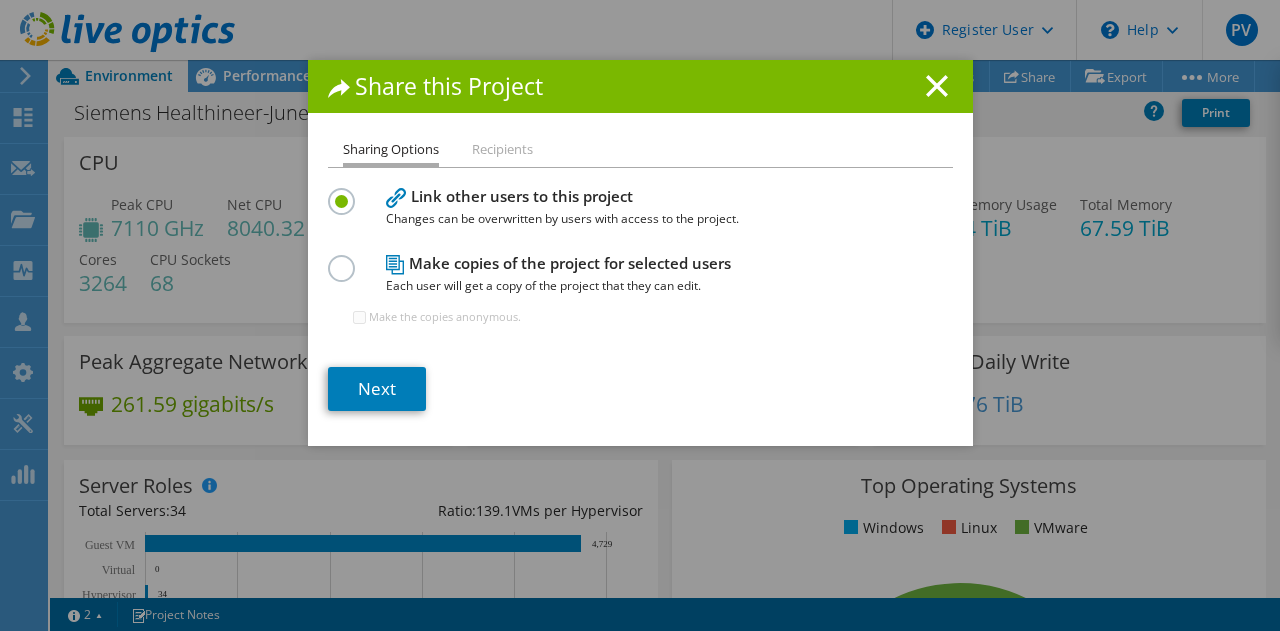 click on "Recipients" at bounding box center (502, 150) 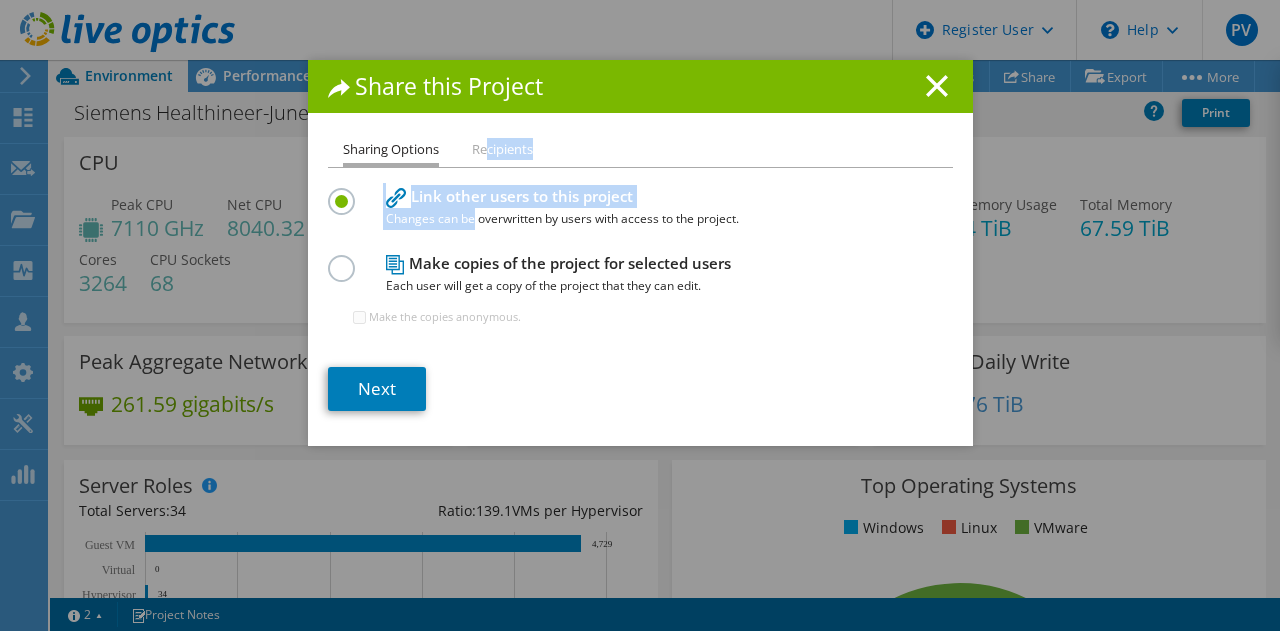 drag, startPoint x: 480, startPoint y: 156, endPoint x: 467, endPoint y: 232, distance: 77.10383 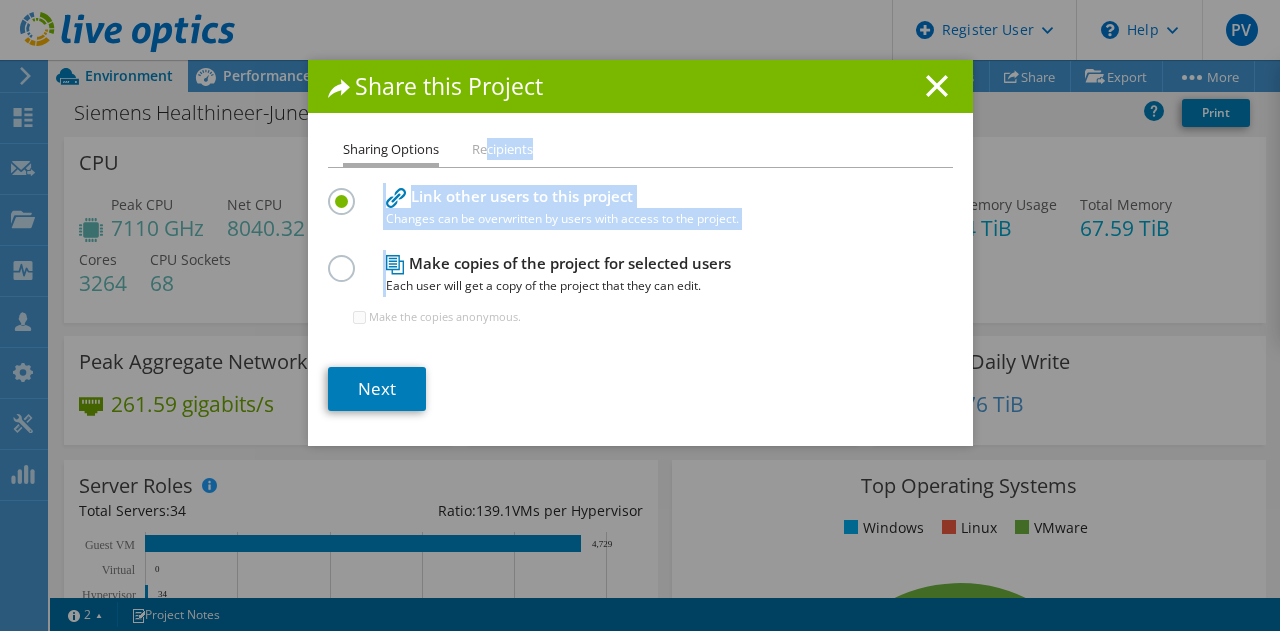 click on "Sharing Options
Recipients
Link other users to this project
Changes can be overwritten by users with access to the project.
Make copies of the project for selected users
Each user will get a copy of the project that they can edit." at bounding box center (640, 292) 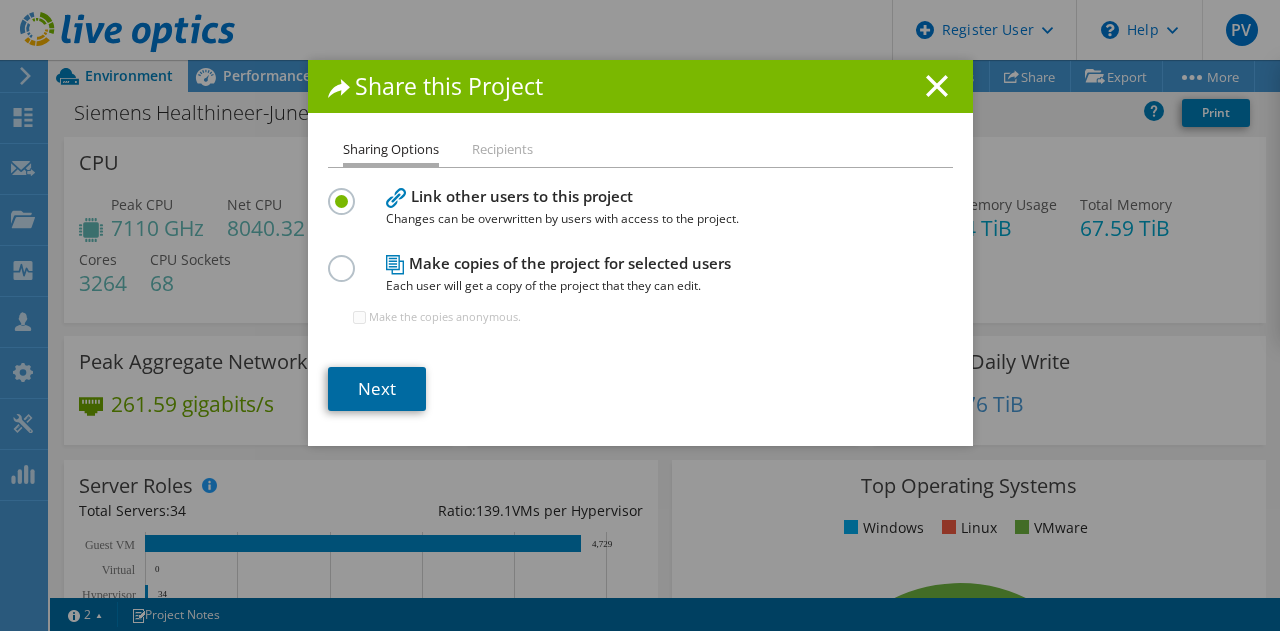 click on "Next" at bounding box center [377, 389] 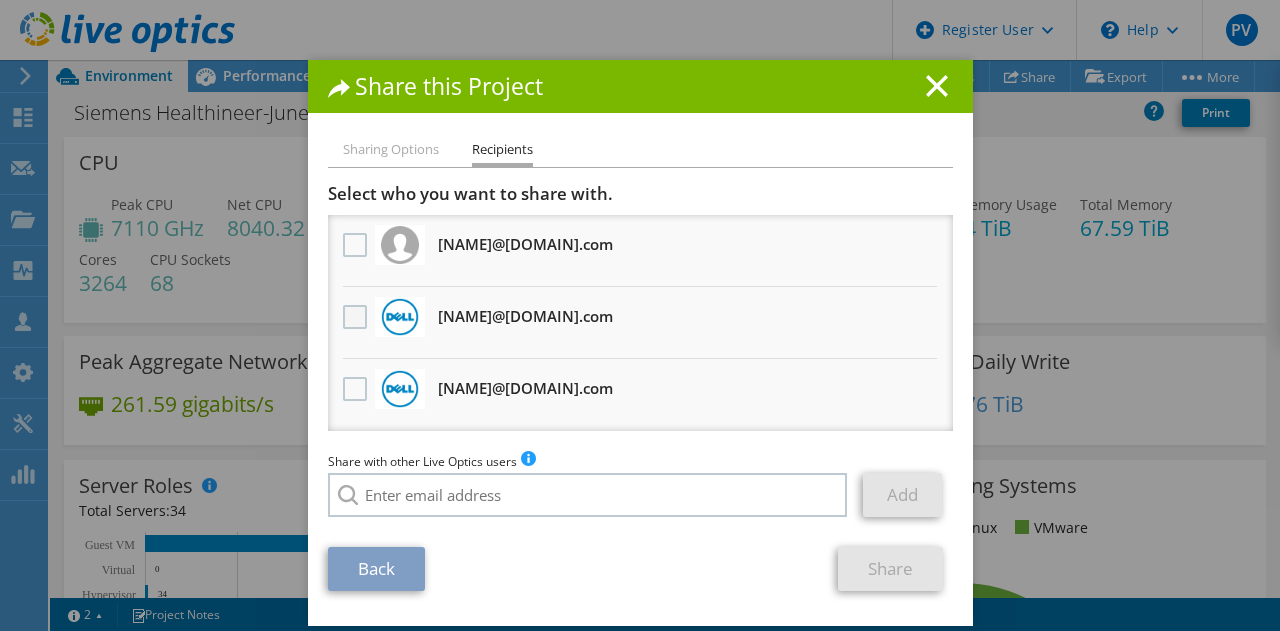 click at bounding box center (357, 317) 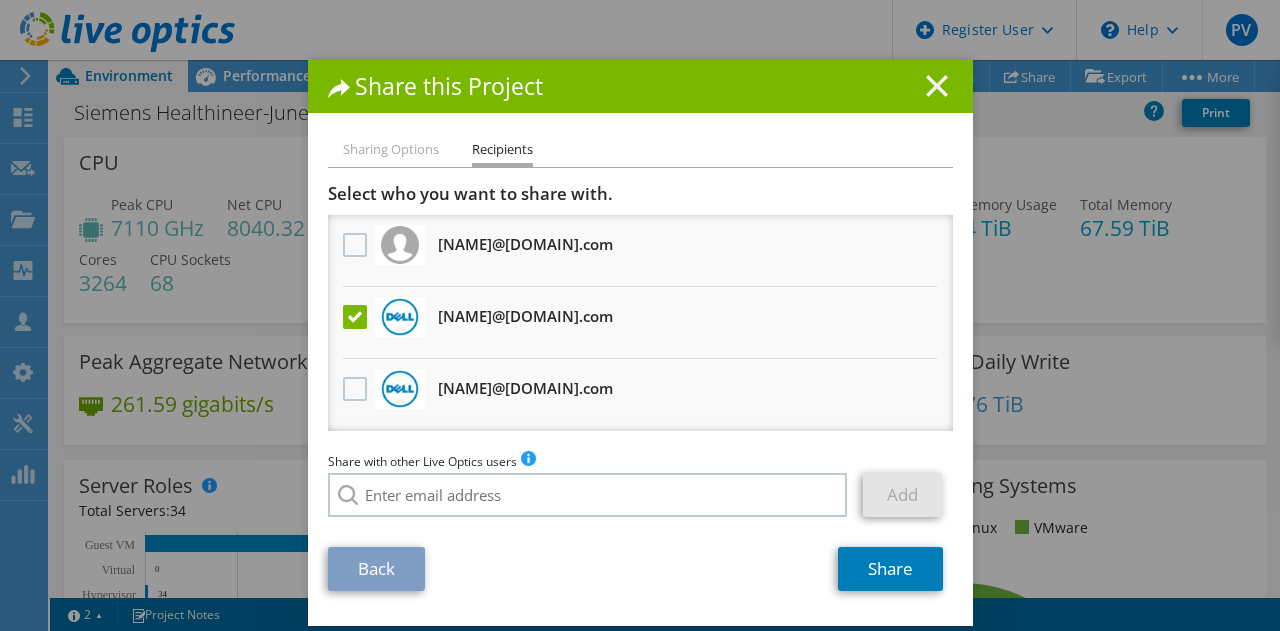 click 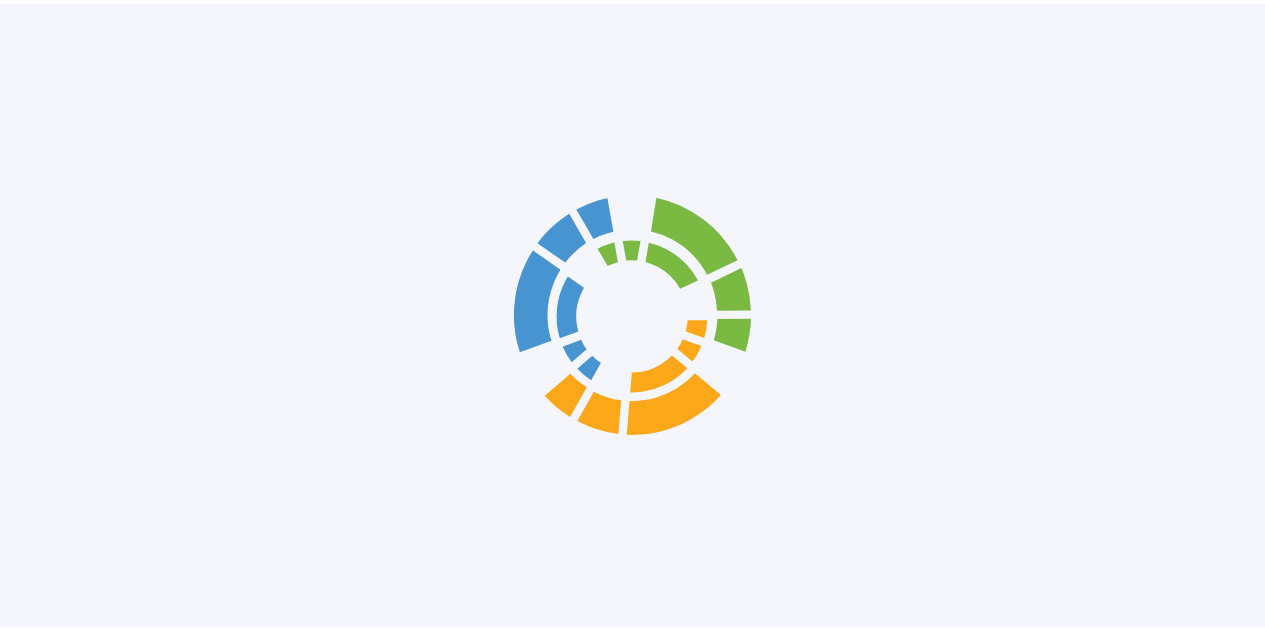 scroll, scrollTop: 0, scrollLeft: 0, axis: both 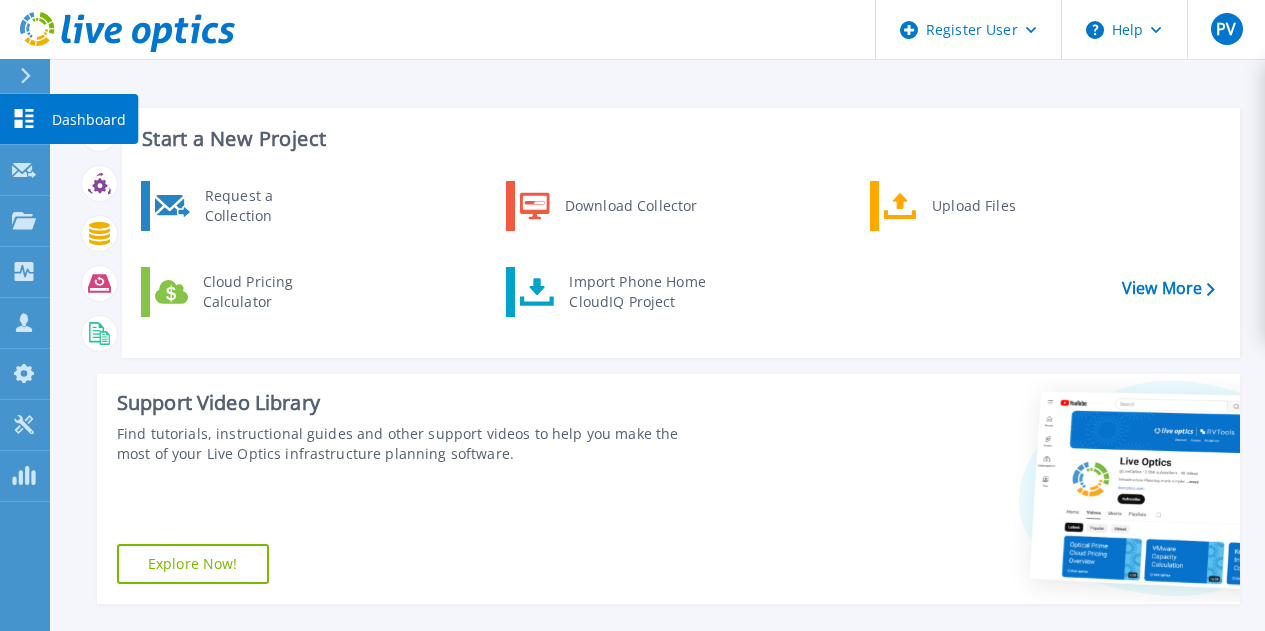 click on "Dashboard" at bounding box center (89, 120) 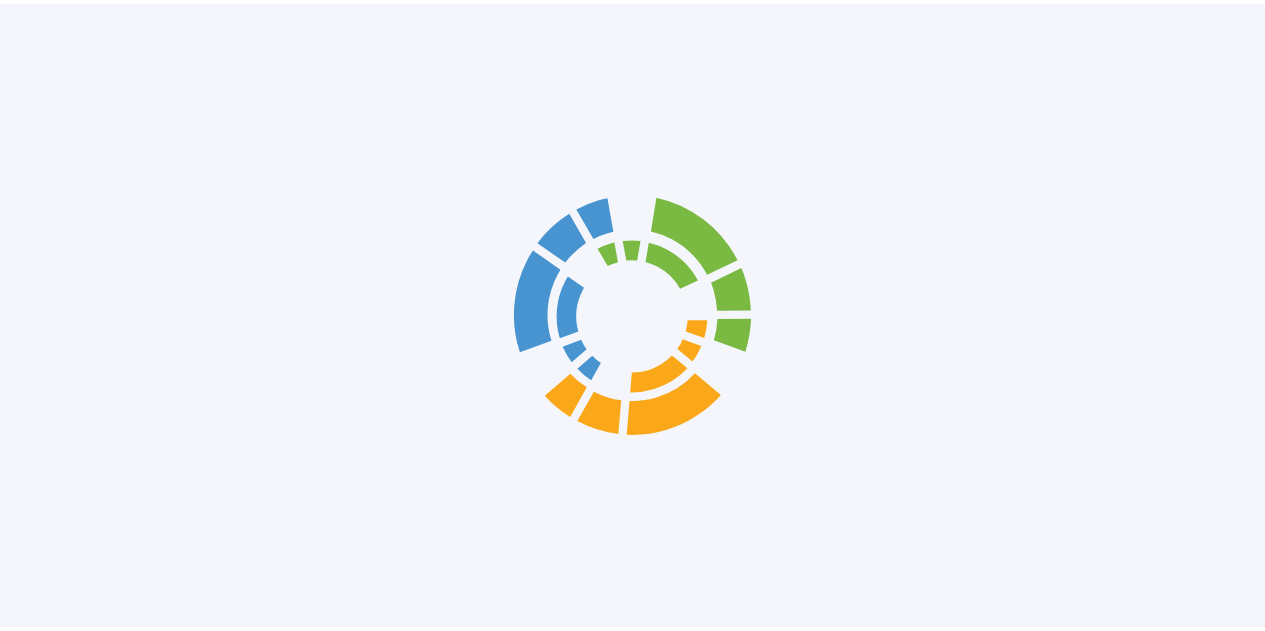 scroll, scrollTop: 0, scrollLeft: 0, axis: both 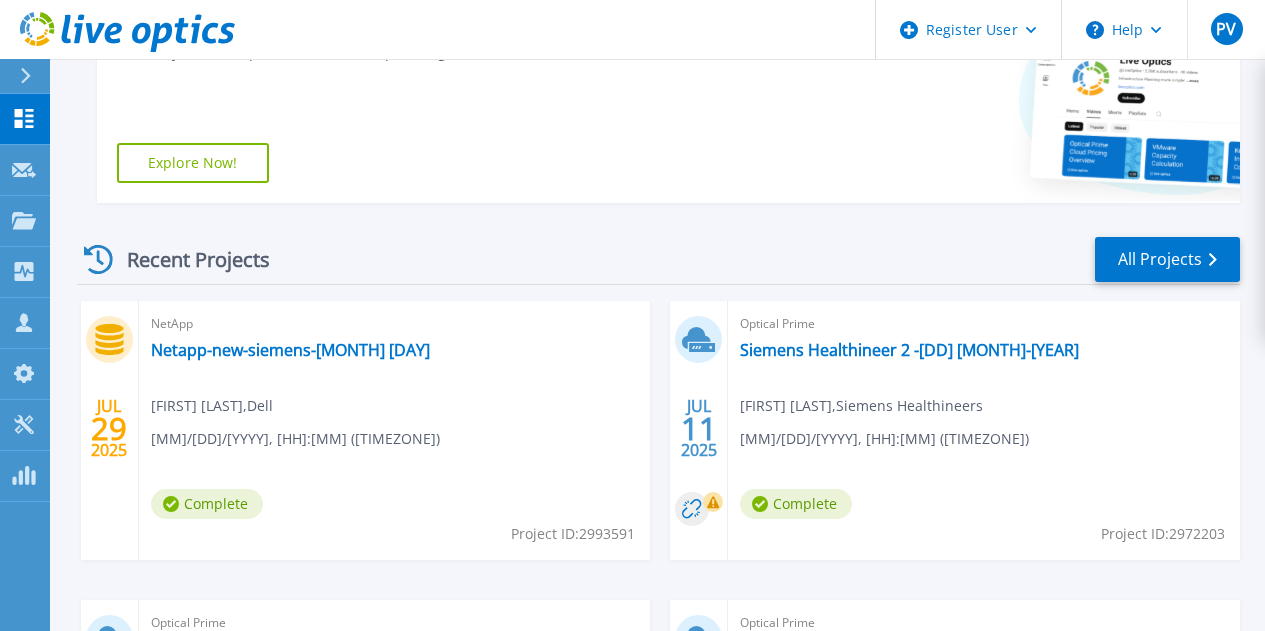 click on "Project ID:  2993591" at bounding box center (573, 534) 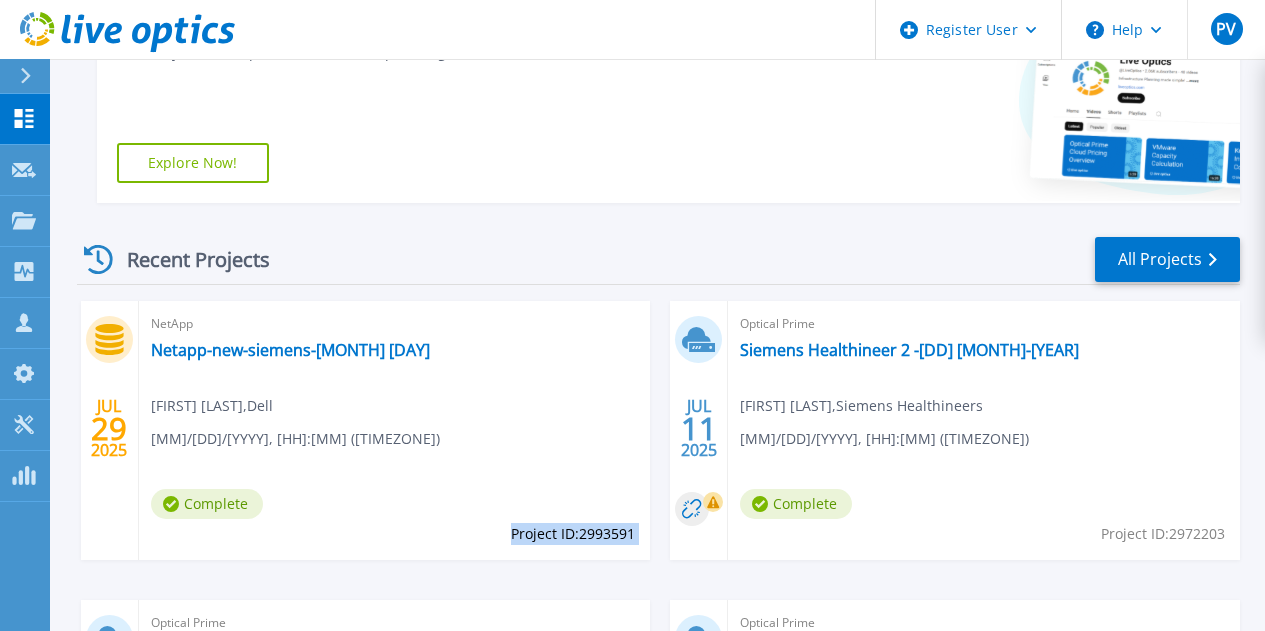click on "Project ID:  2993591" at bounding box center [573, 534] 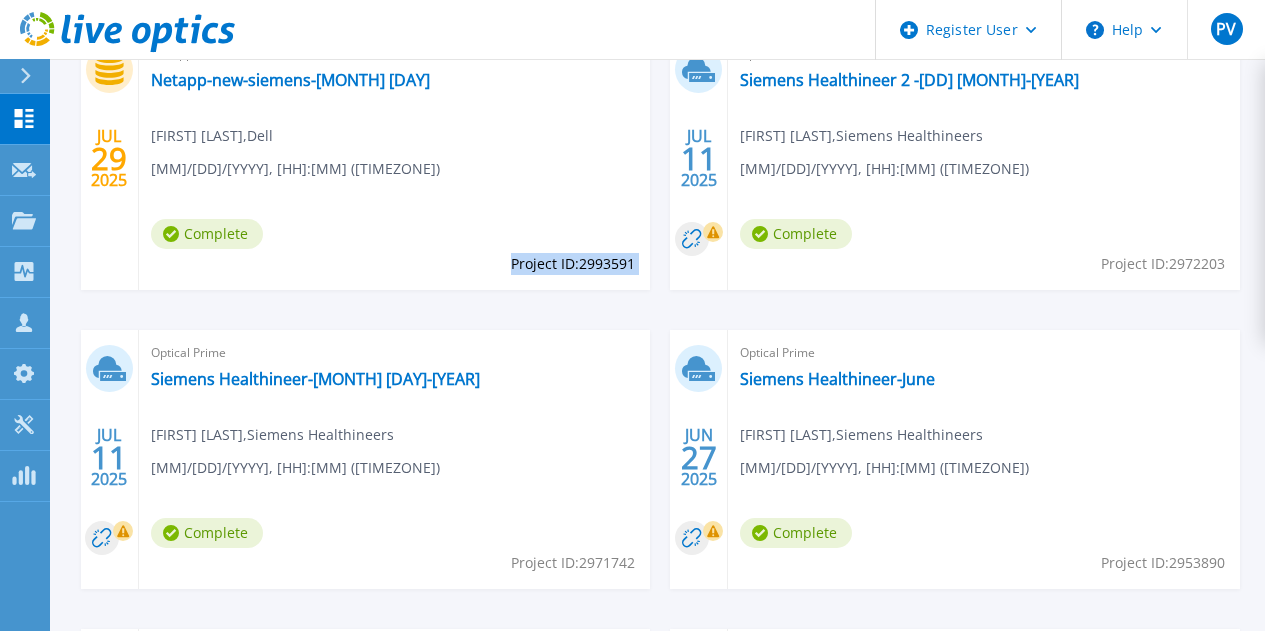 scroll, scrollTop: 680, scrollLeft: 0, axis: vertical 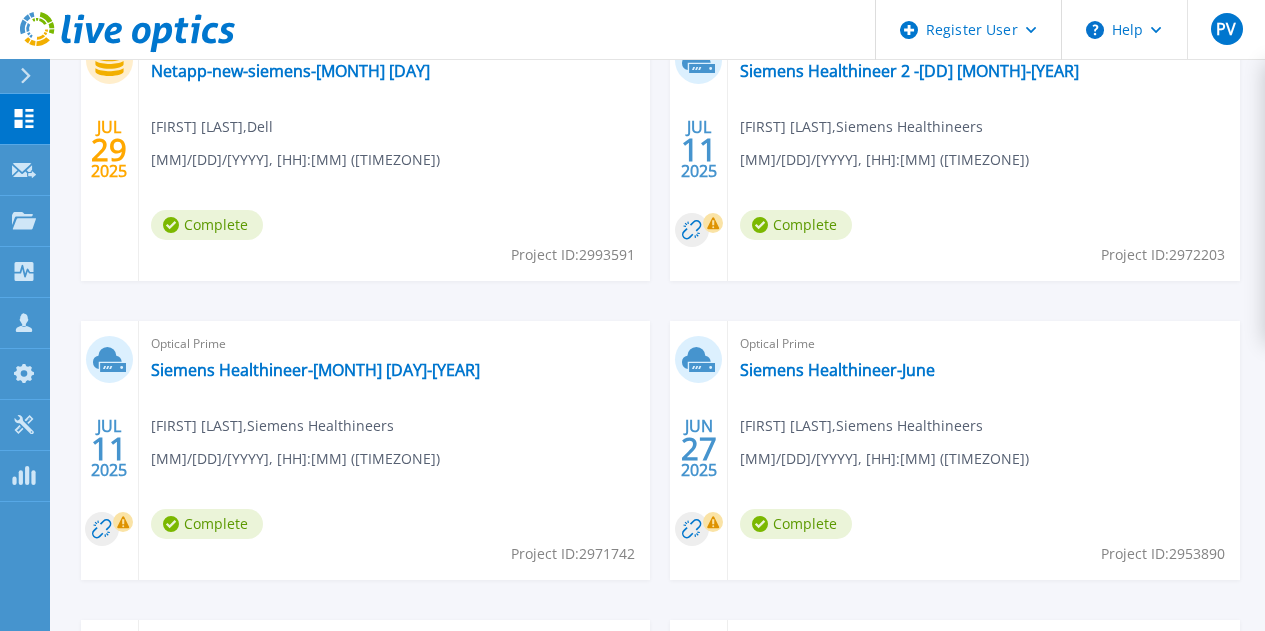 click on "Project ID:  2953890" at bounding box center (573, 255) 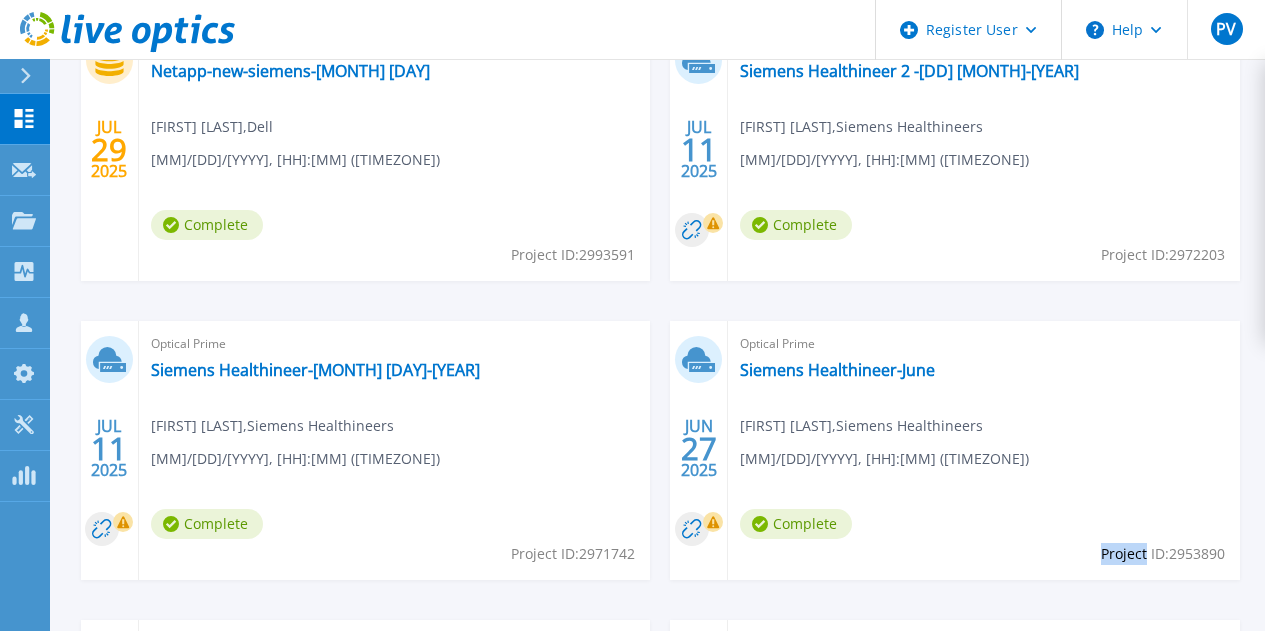 click on "Project ID:  2953890" at bounding box center (573, 255) 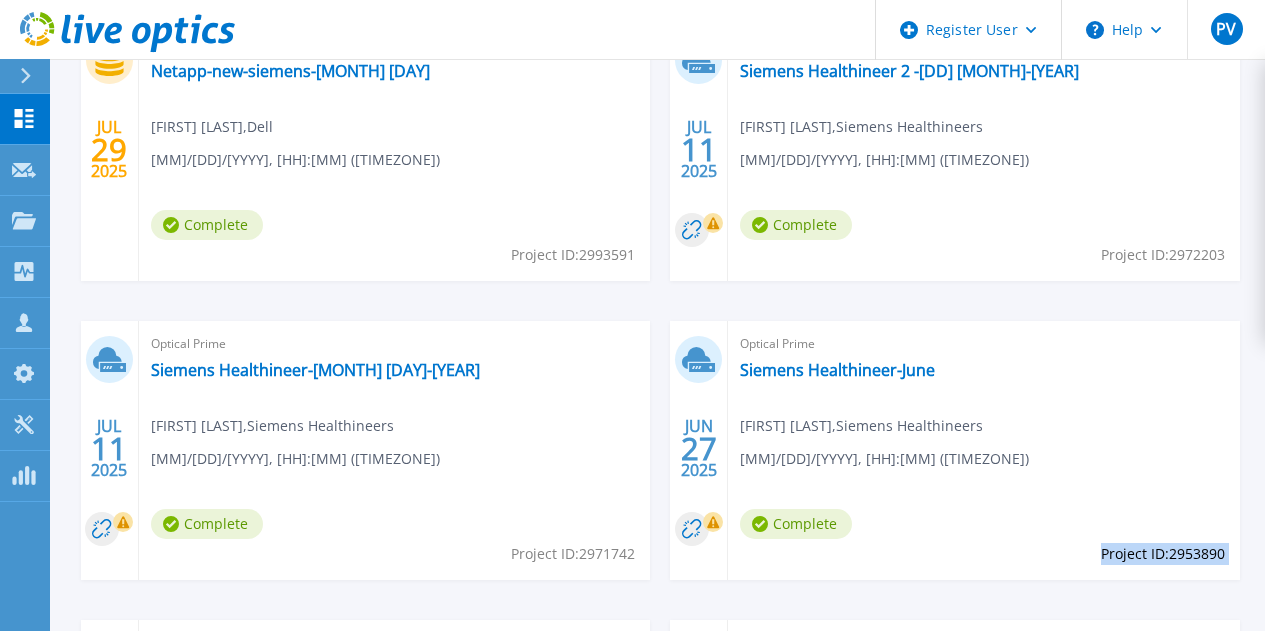 click on "Project ID:  2953890" at bounding box center (573, 255) 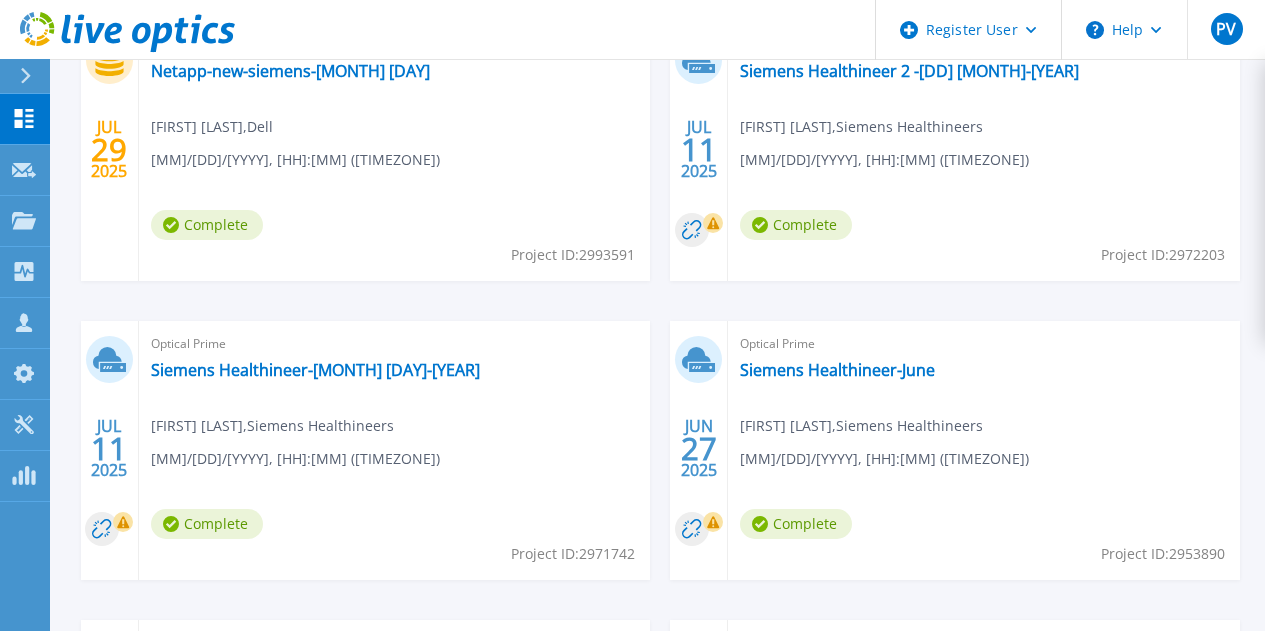click on "Project ID:  2971742" at bounding box center [573, 255] 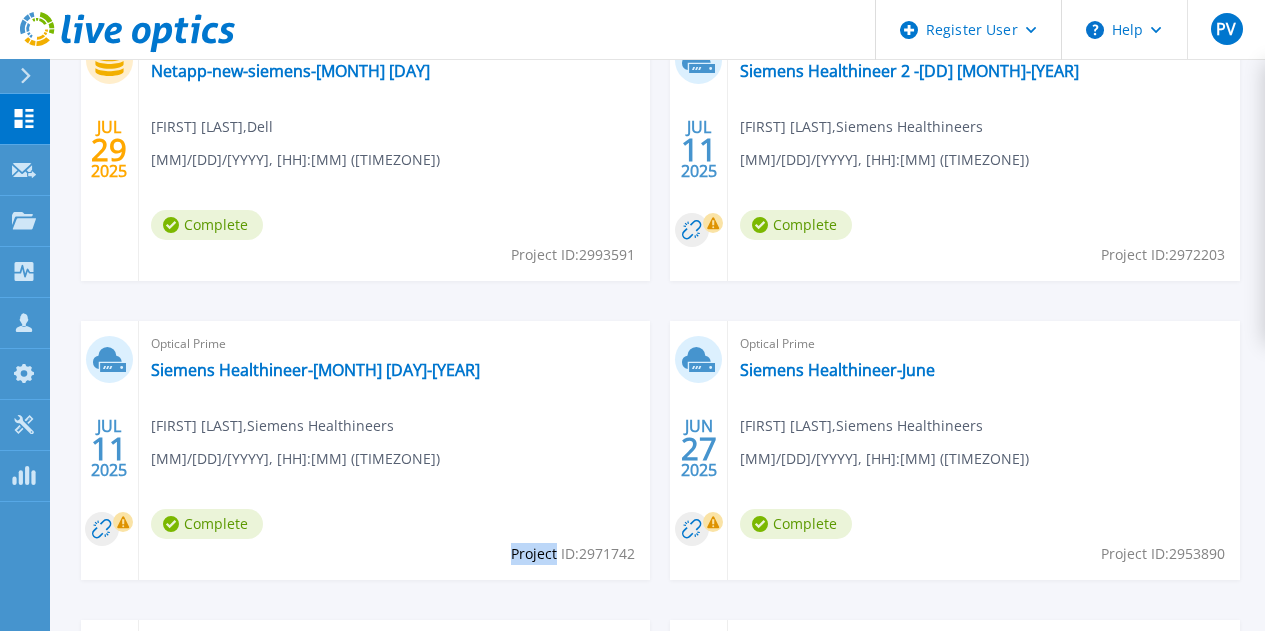 click on "Project ID:  2971742" at bounding box center [573, 255] 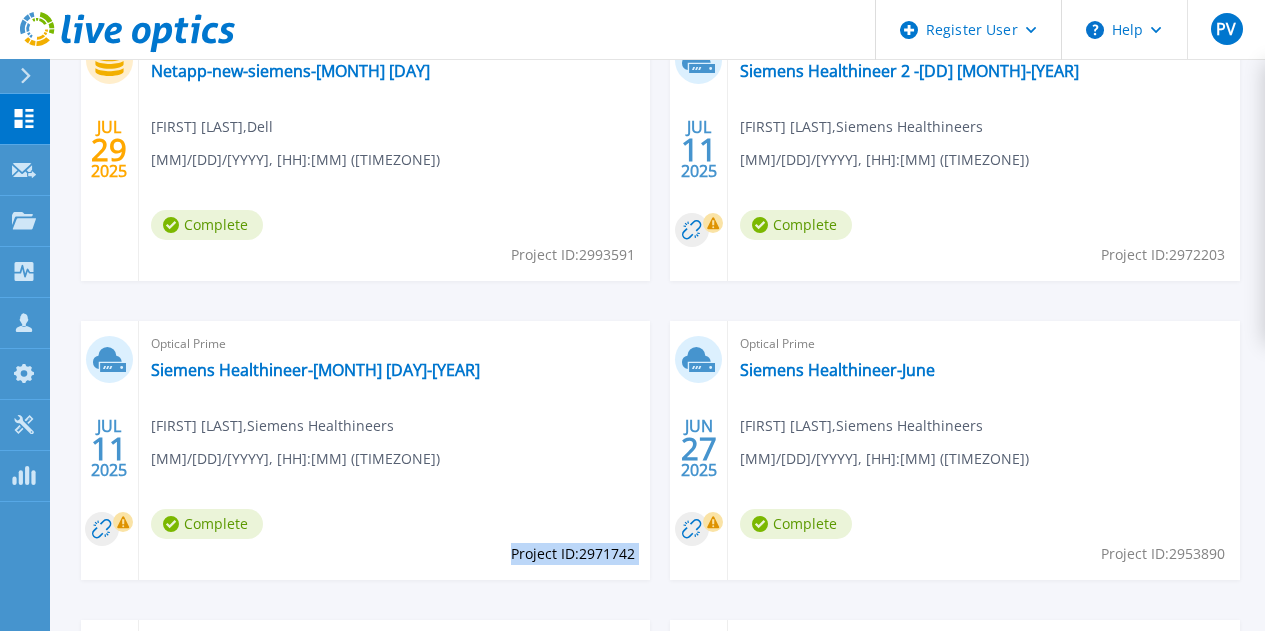 click on "Project ID:  2971742" at bounding box center [573, 255] 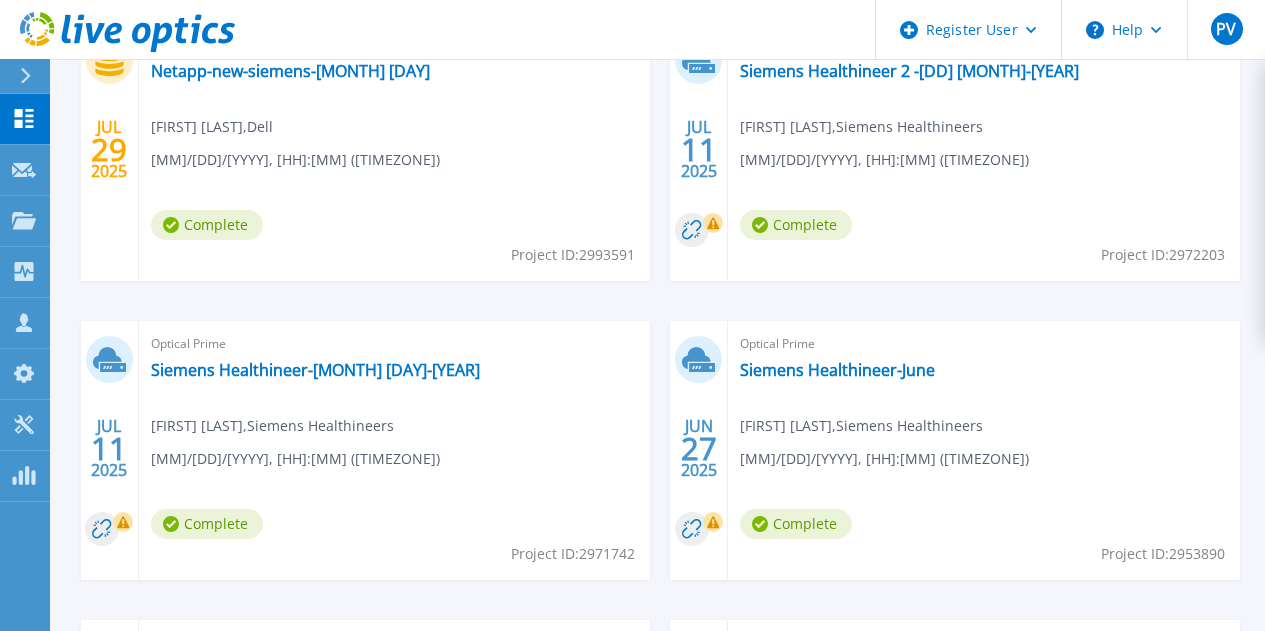 click on "Project ID:  2972203" at bounding box center (573, 255) 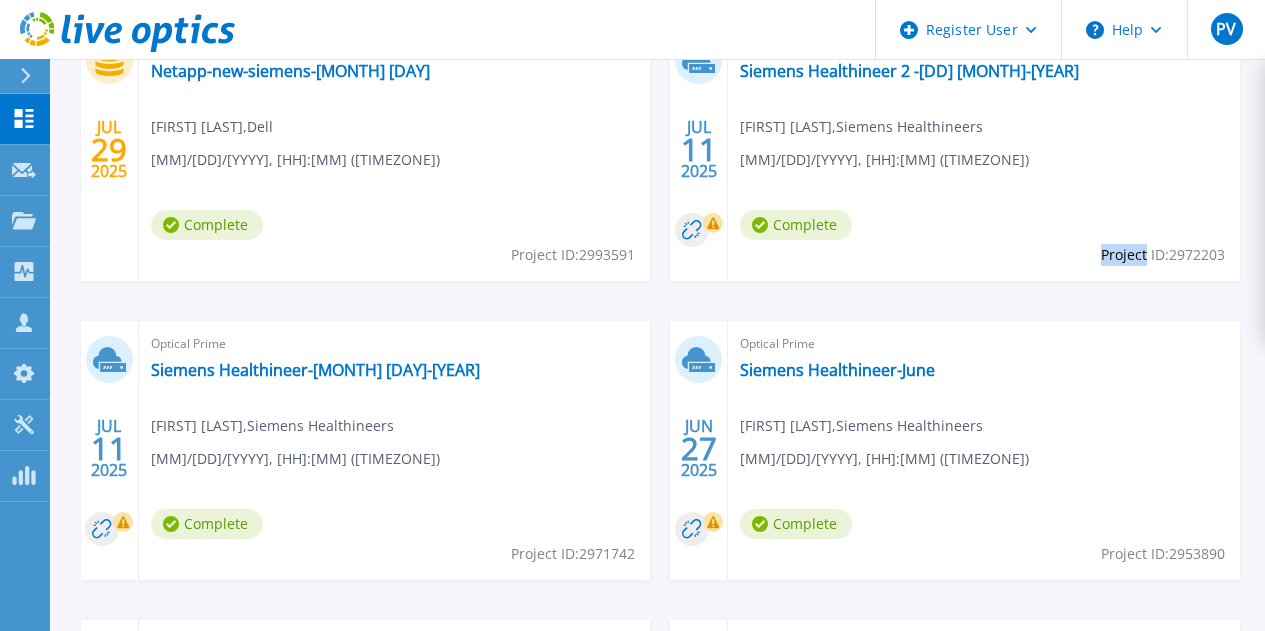 click on "Project ID:  2972203" at bounding box center (573, 255) 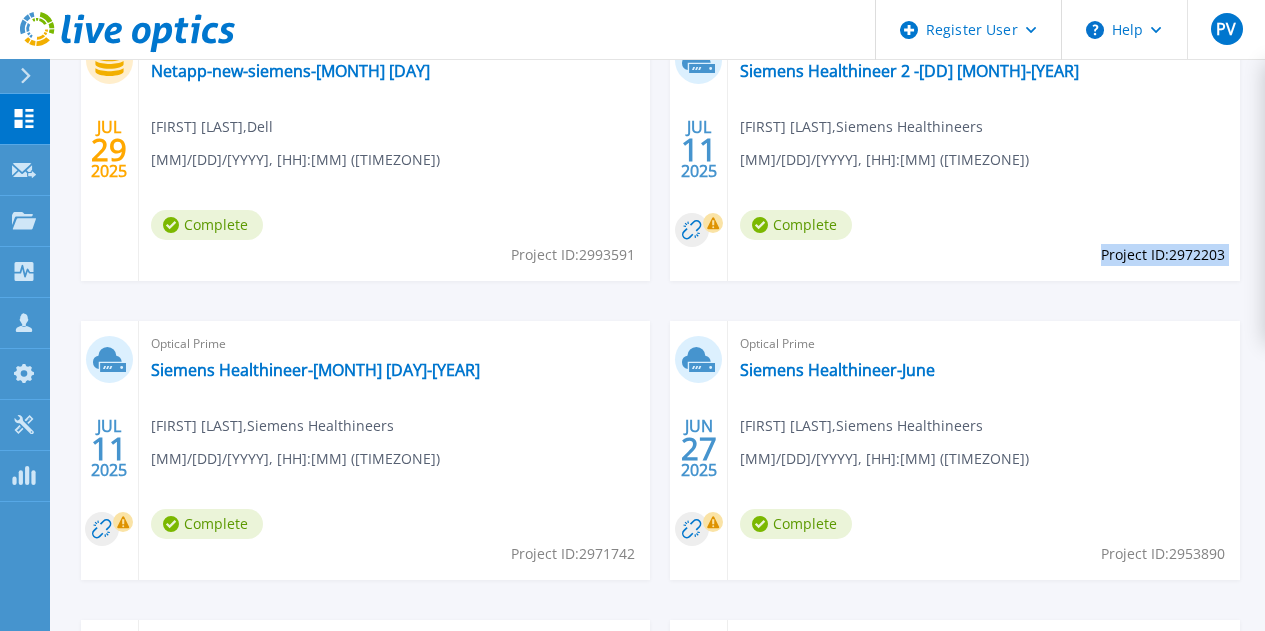 click on "Project ID:  2972203" at bounding box center [573, 255] 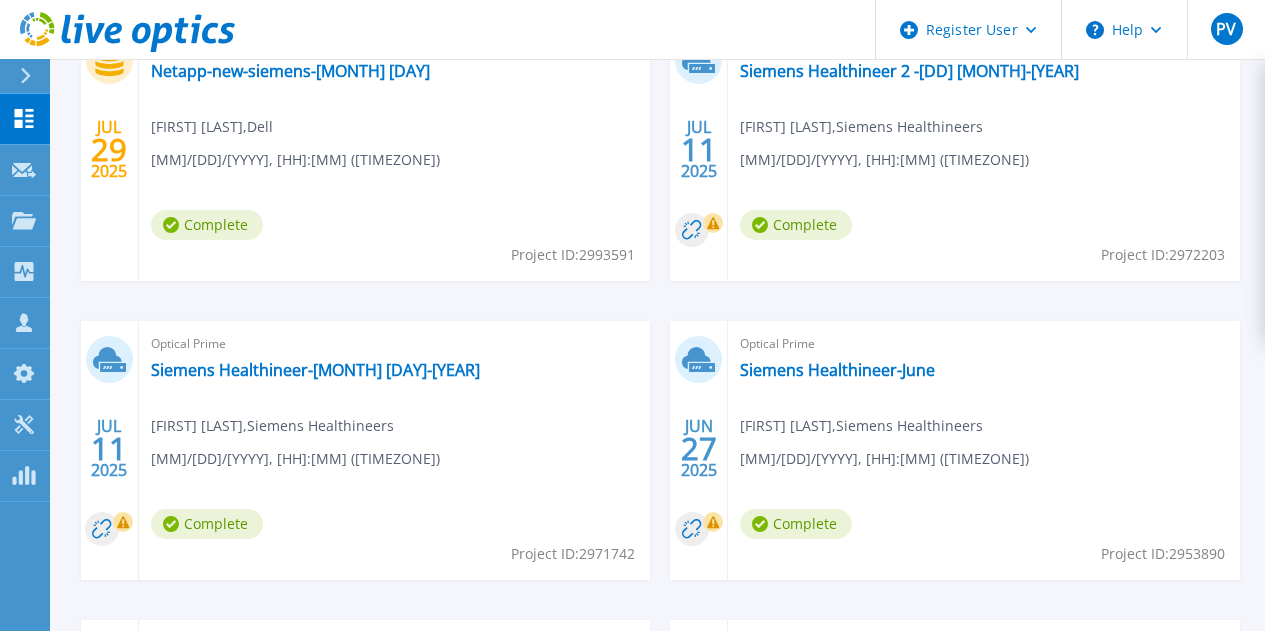 click on "Project ID:  2993591" at bounding box center (573, 255) 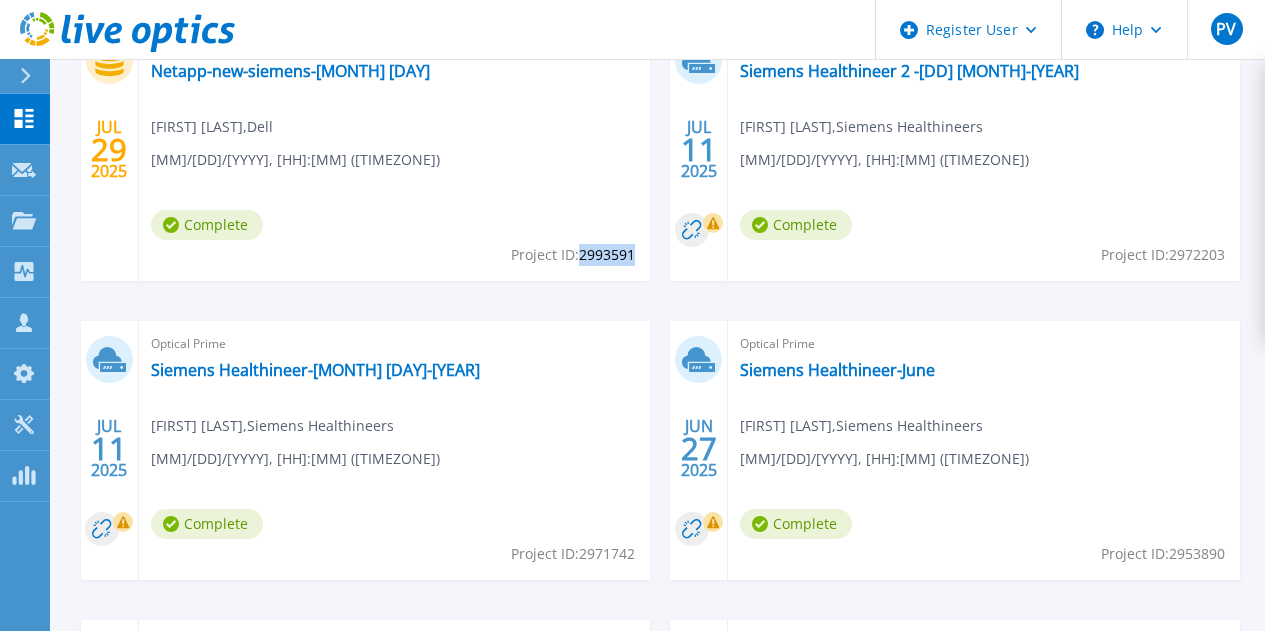 click on "Project ID:  2993591" at bounding box center [573, 255] 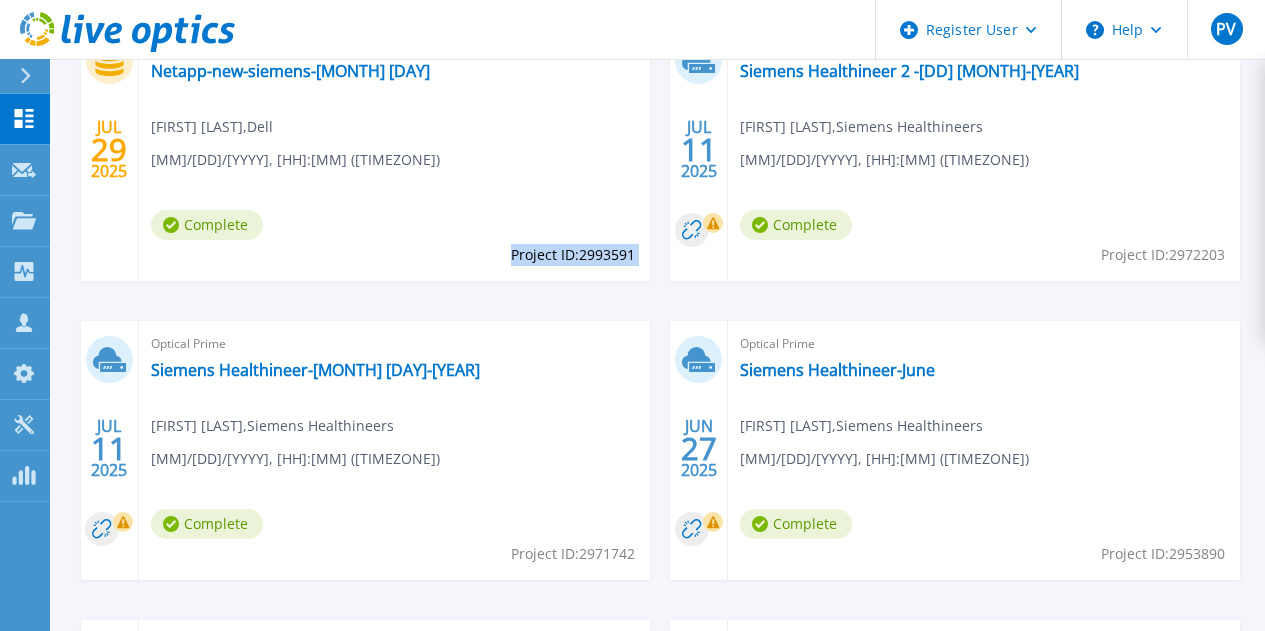 click on "Project ID:  2993591" at bounding box center [573, 255] 